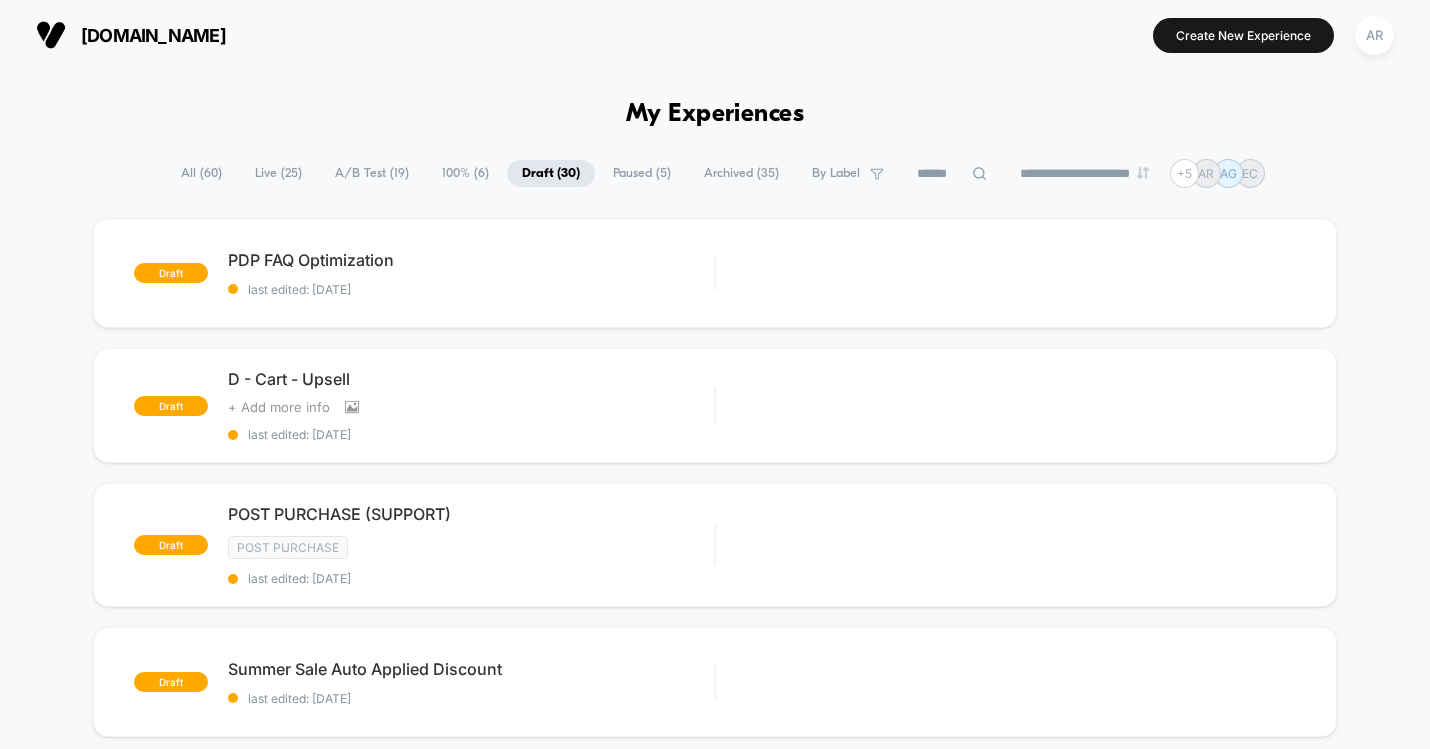 scroll, scrollTop: 0, scrollLeft: 0, axis: both 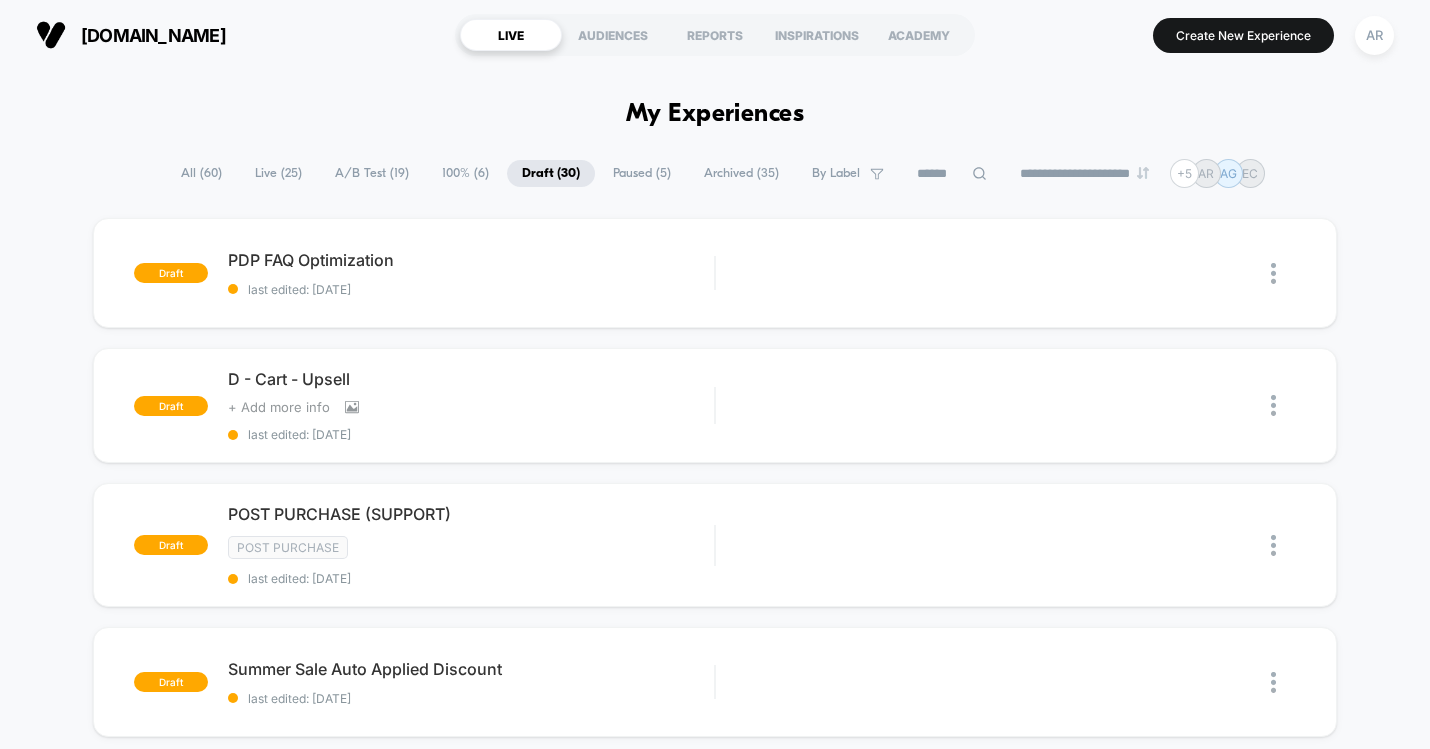 click on "All ( 60 )" at bounding box center (201, 173) 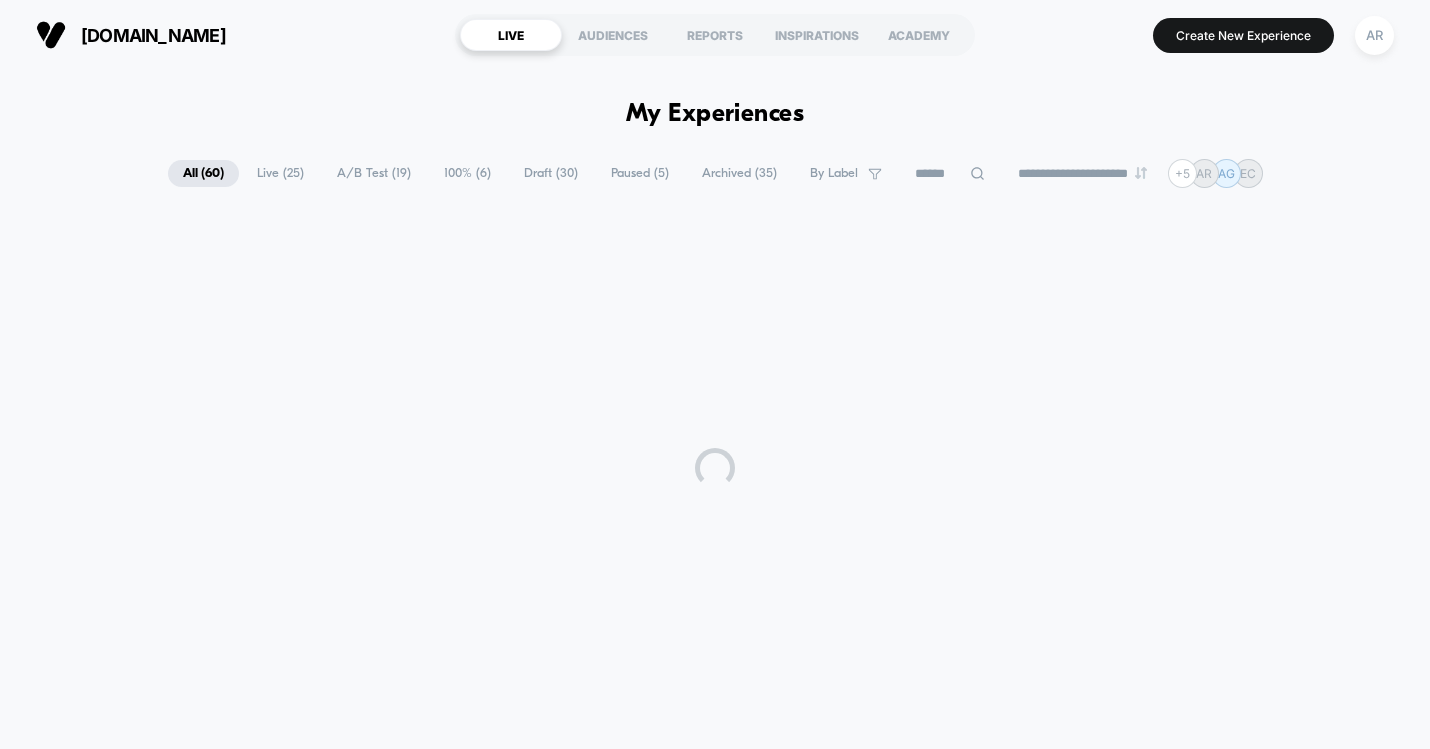 scroll, scrollTop: 0, scrollLeft: 0, axis: both 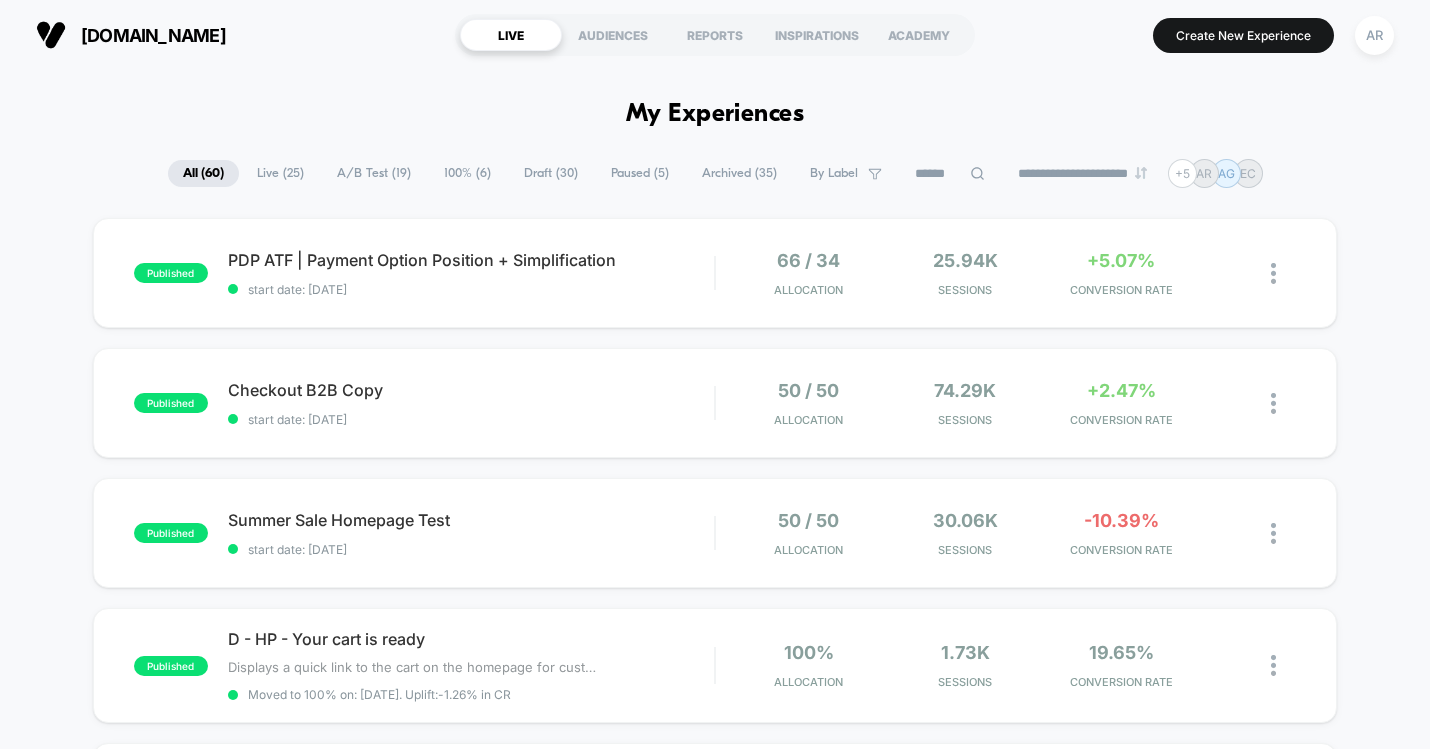 click on "Paused ( 5 )" at bounding box center [640, 173] 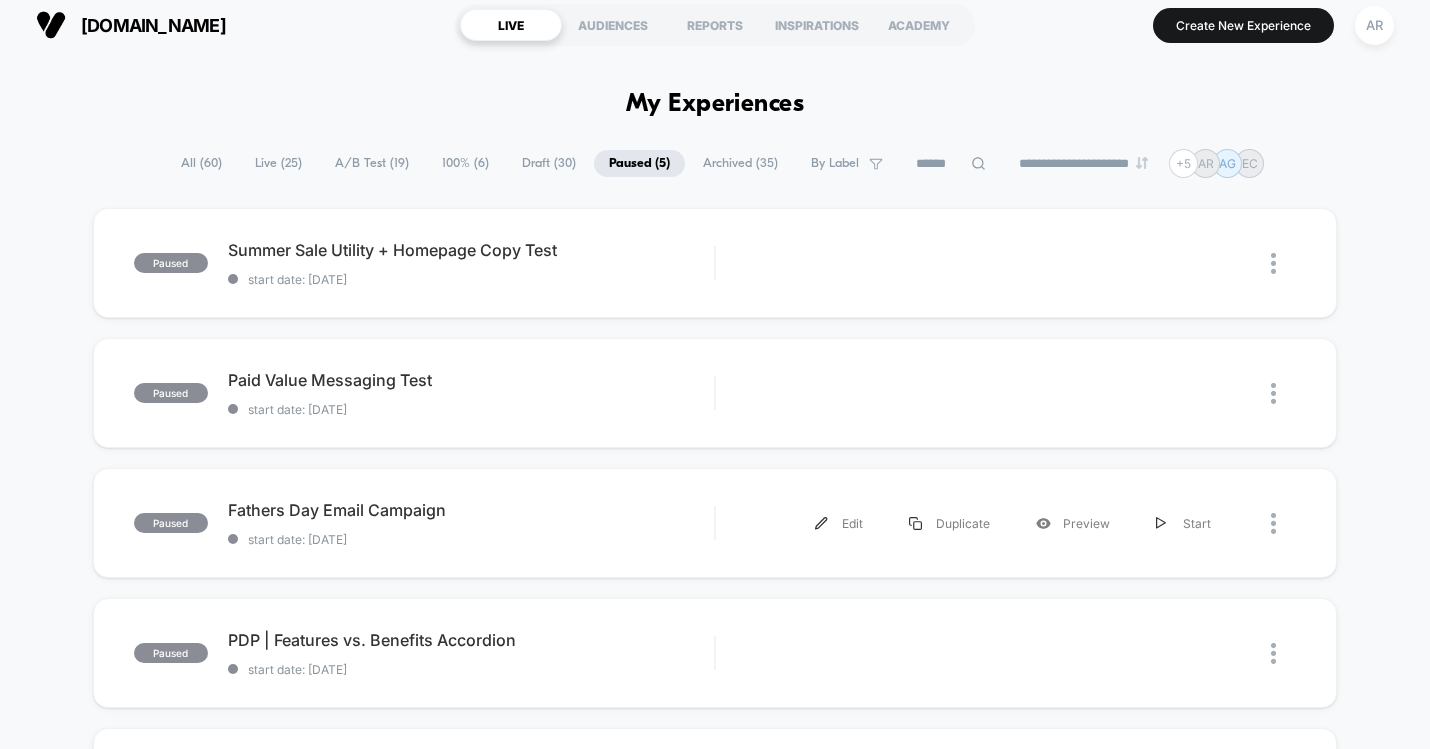 scroll, scrollTop: 0, scrollLeft: 0, axis: both 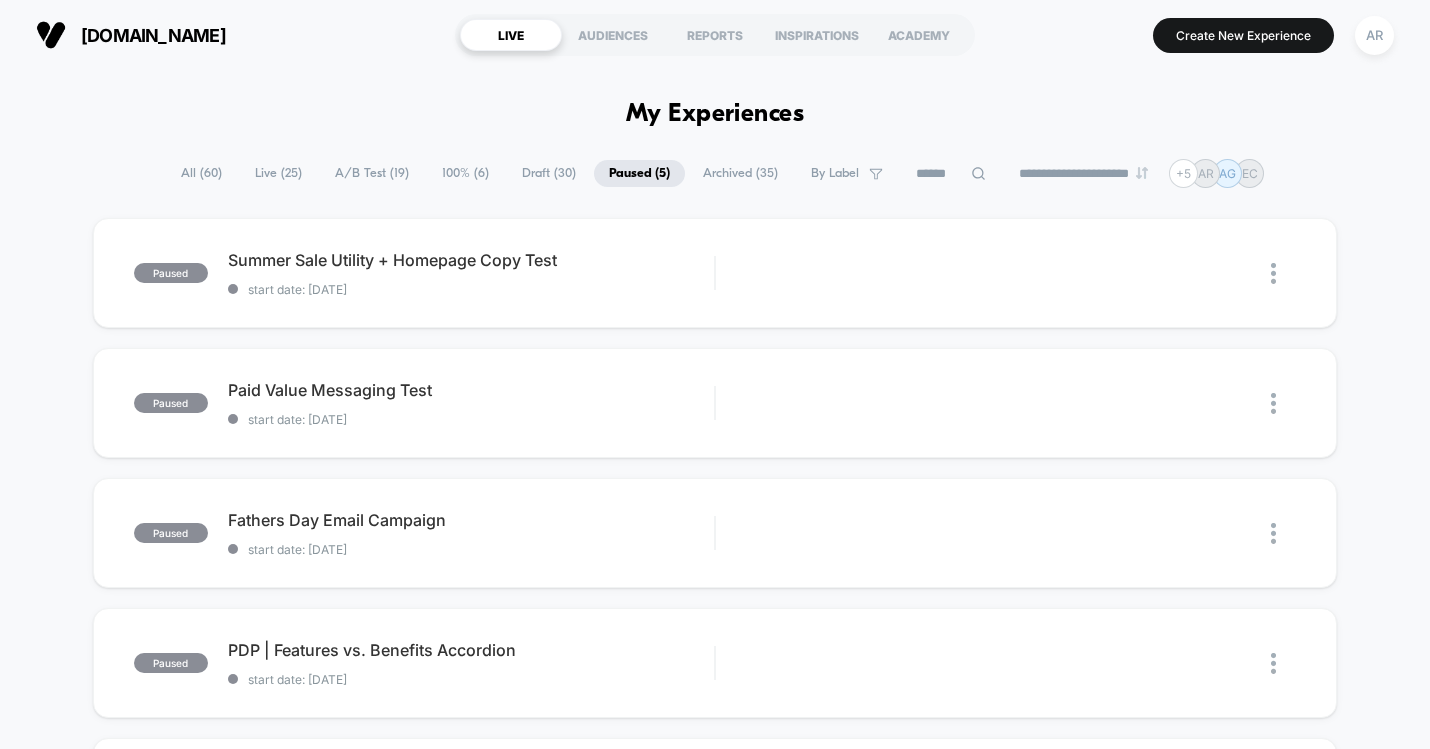 click on "All ( 60 )" at bounding box center [201, 173] 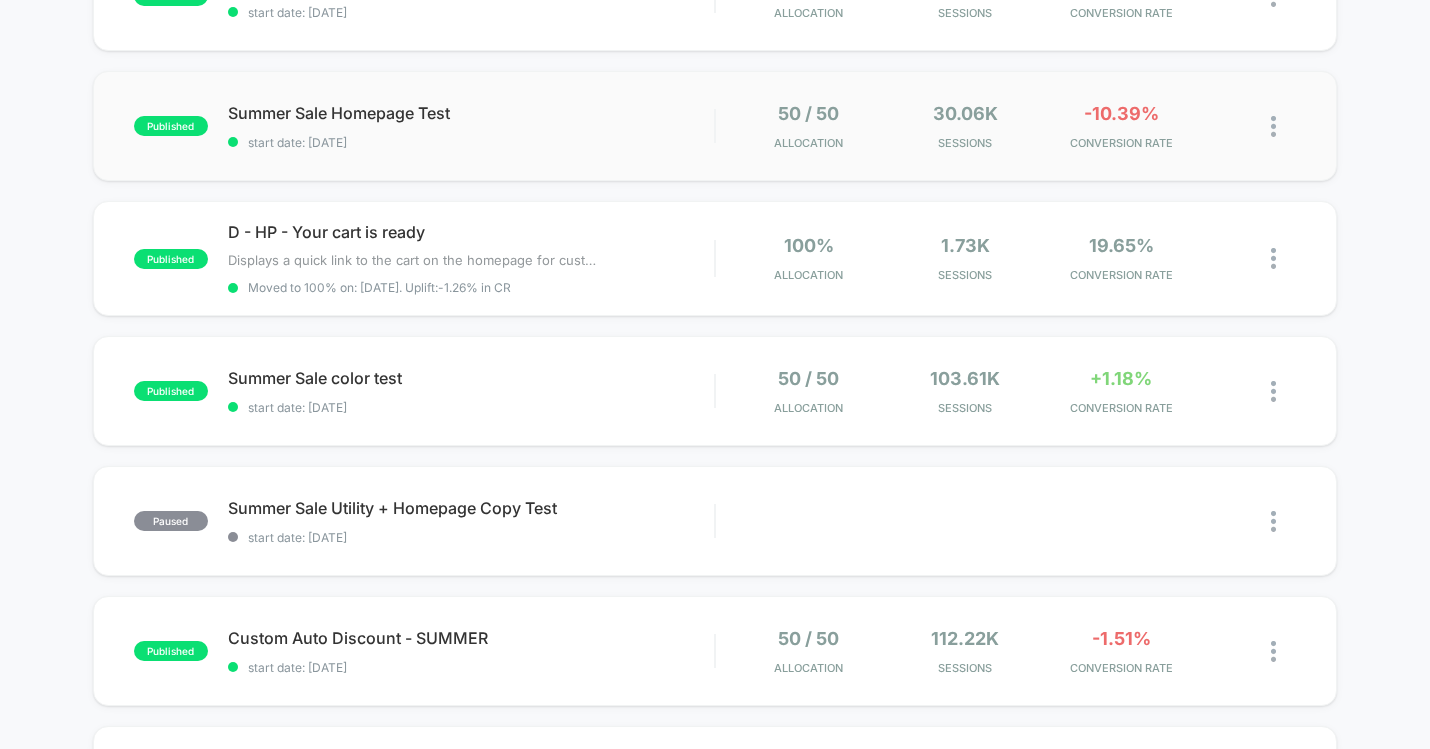 scroll, scrollTop: 0, scrollLeft: 0, axis: both 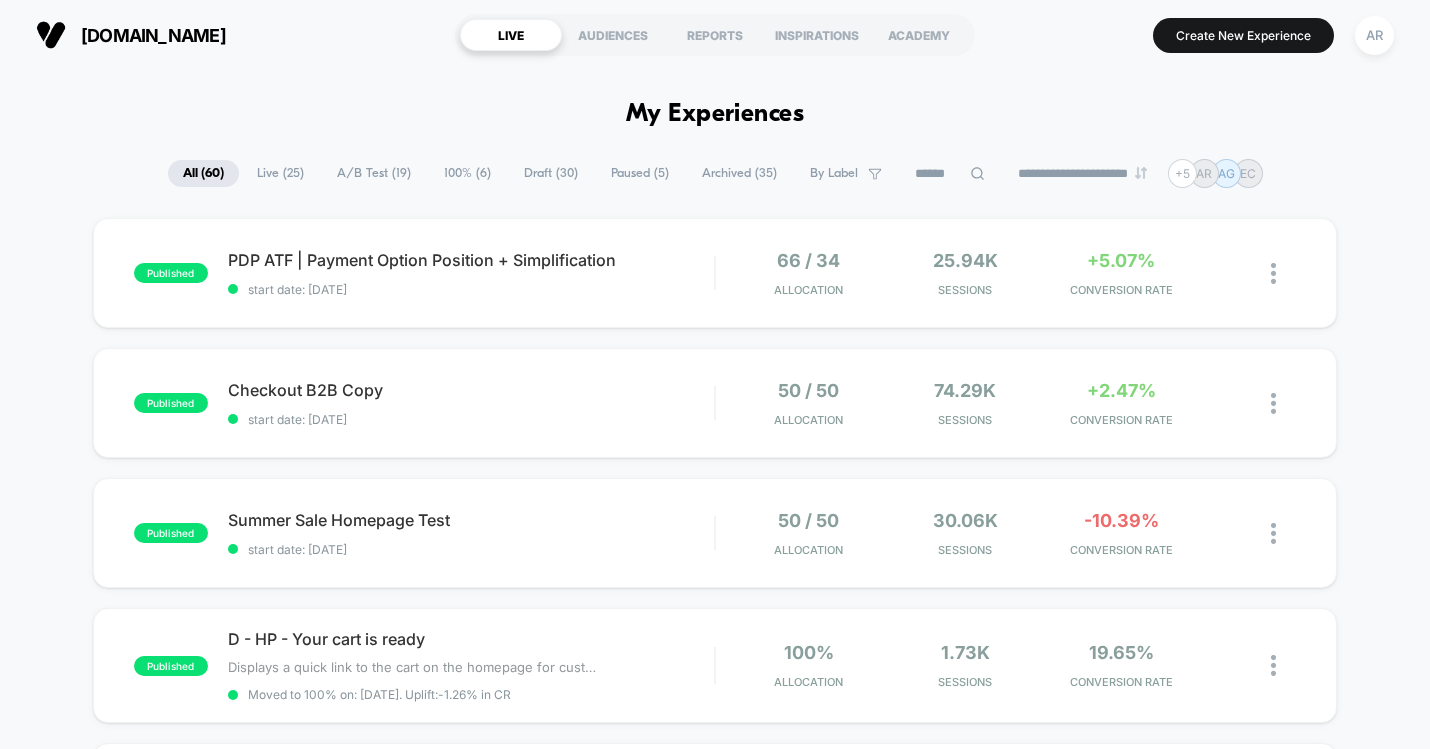 click 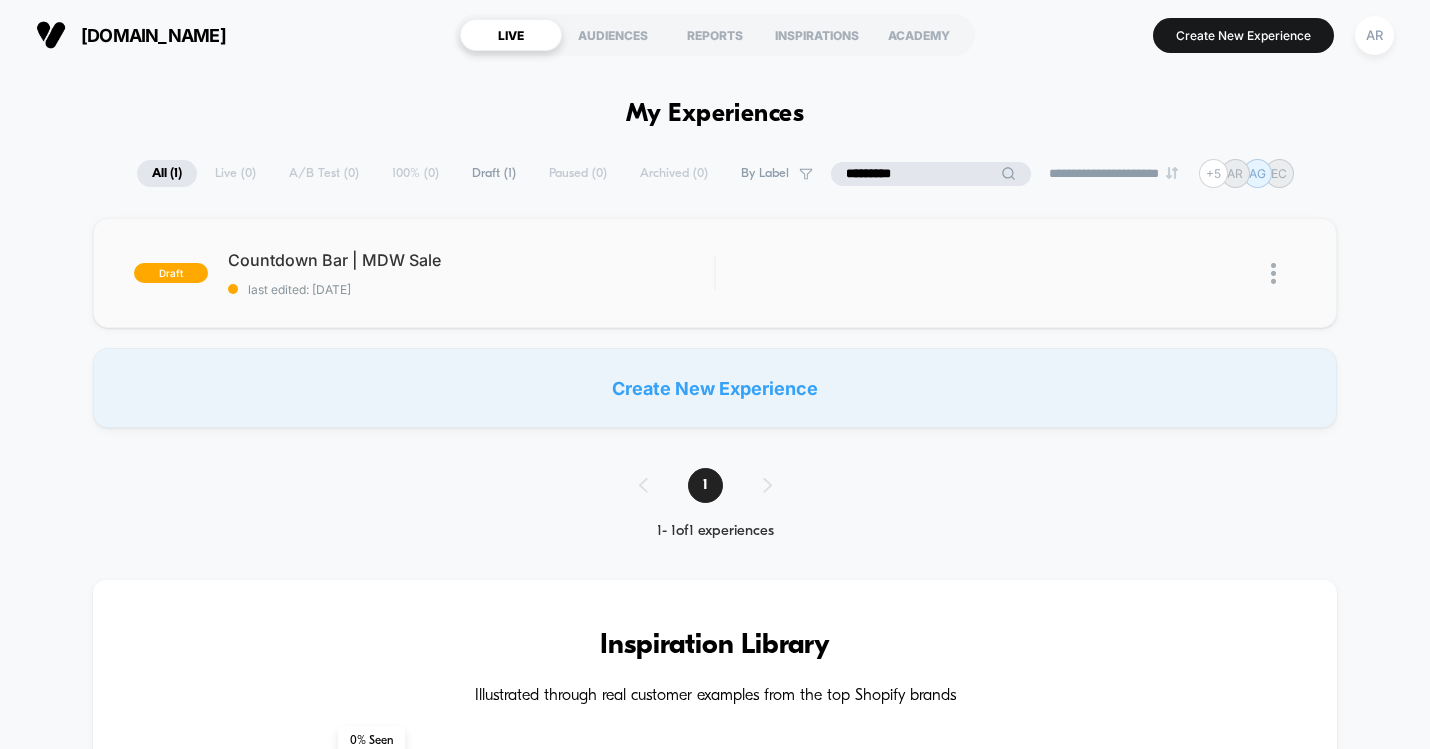 type on "*********" 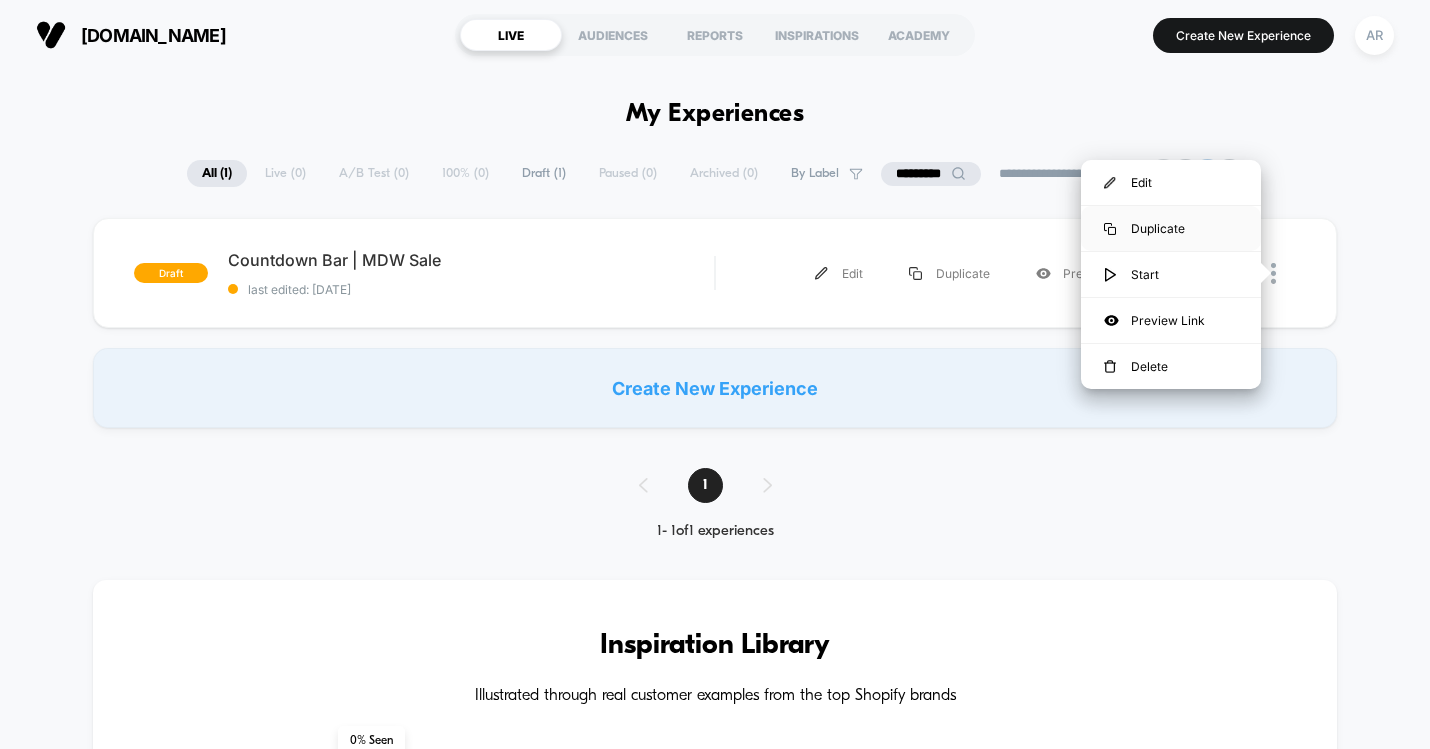 click on "Duplicate" at bounding box center [1171, 228] 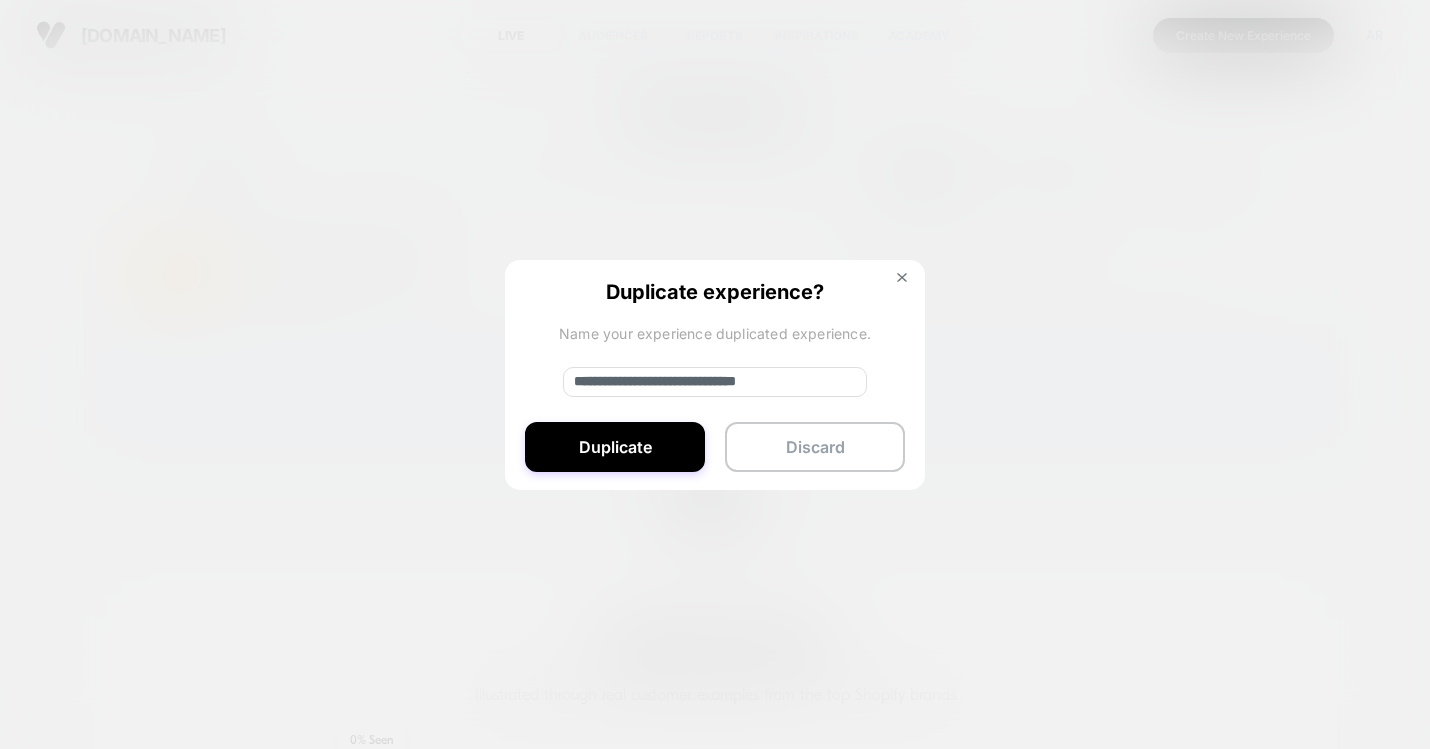 click on "**********" at bounding box center [715, 382] 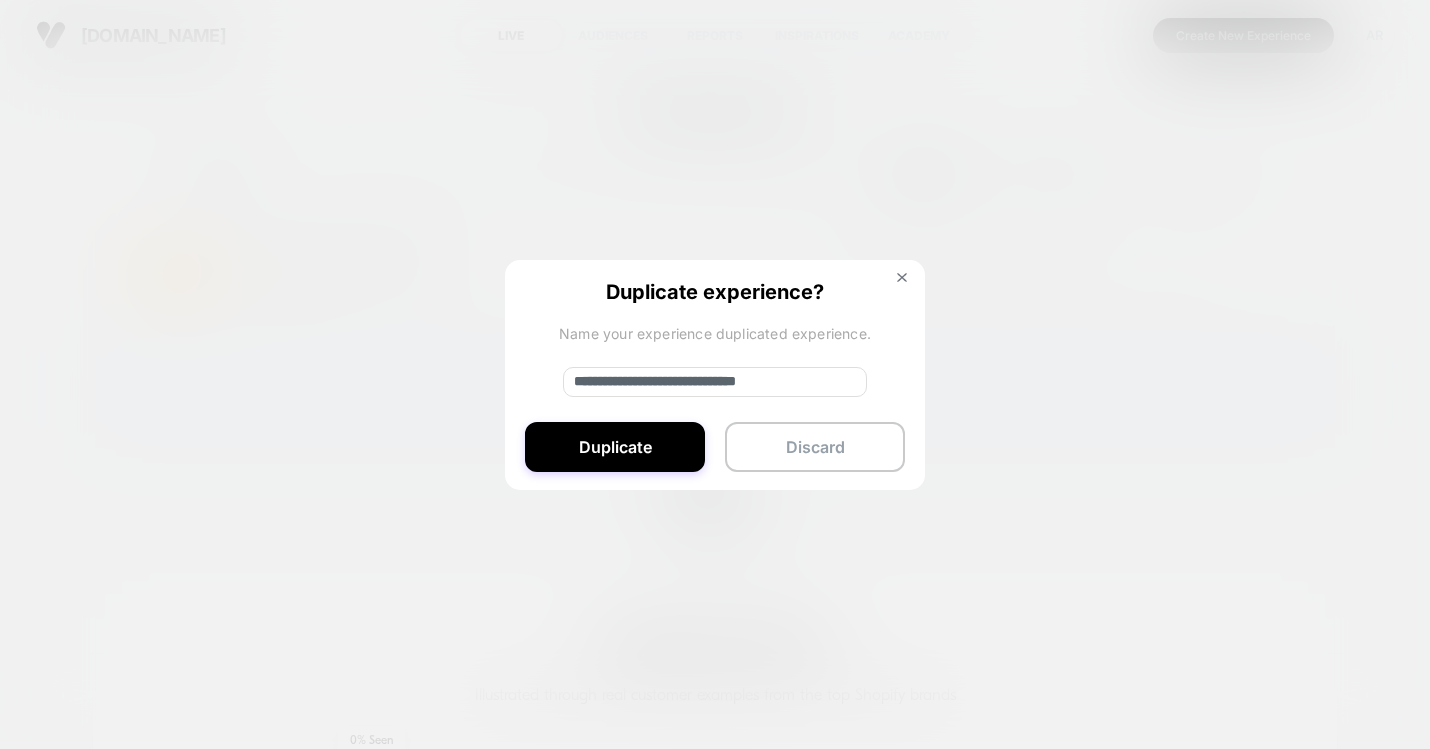 drag, startPoint x: 643, startPoint y: 379, endPoint x: 552, endPoint y: 379, distance: 91 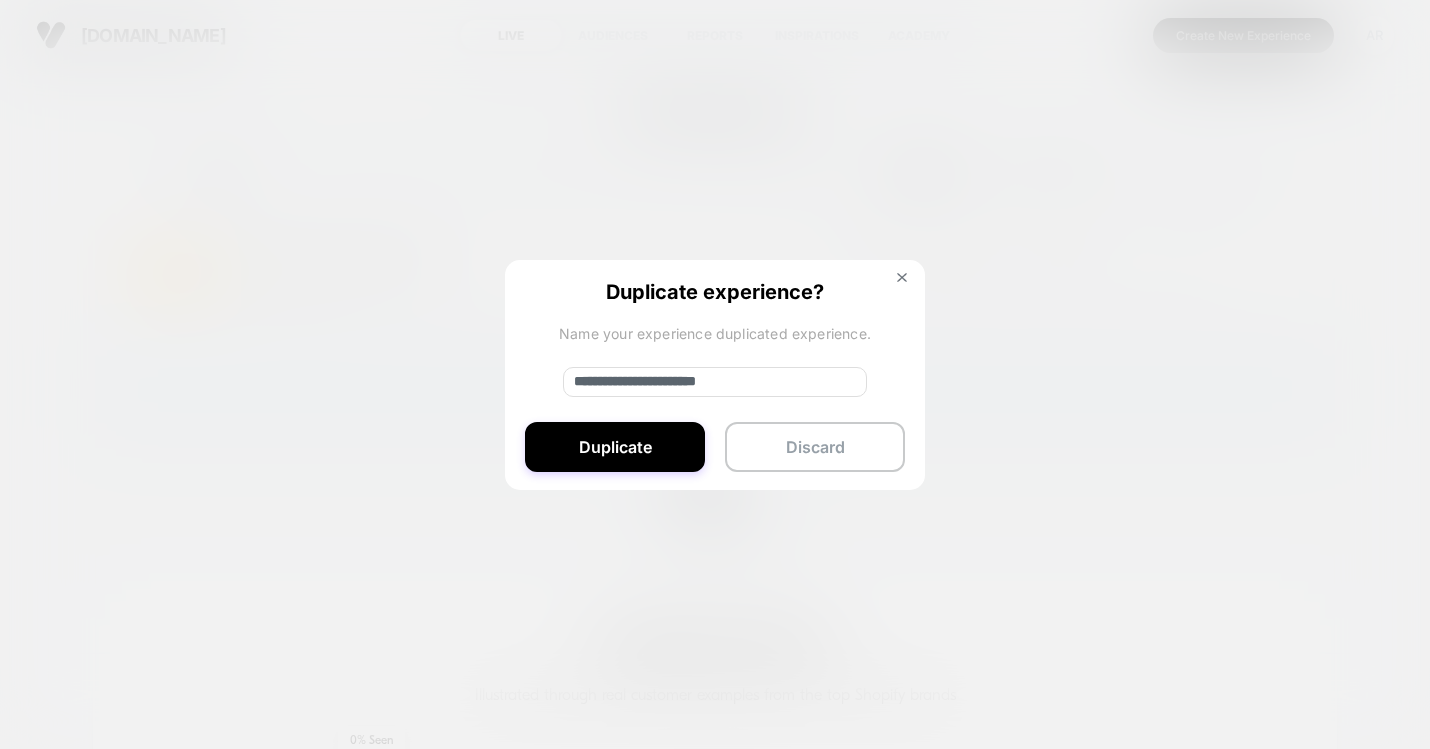 click on "**********" at bounding box center (715, 382) 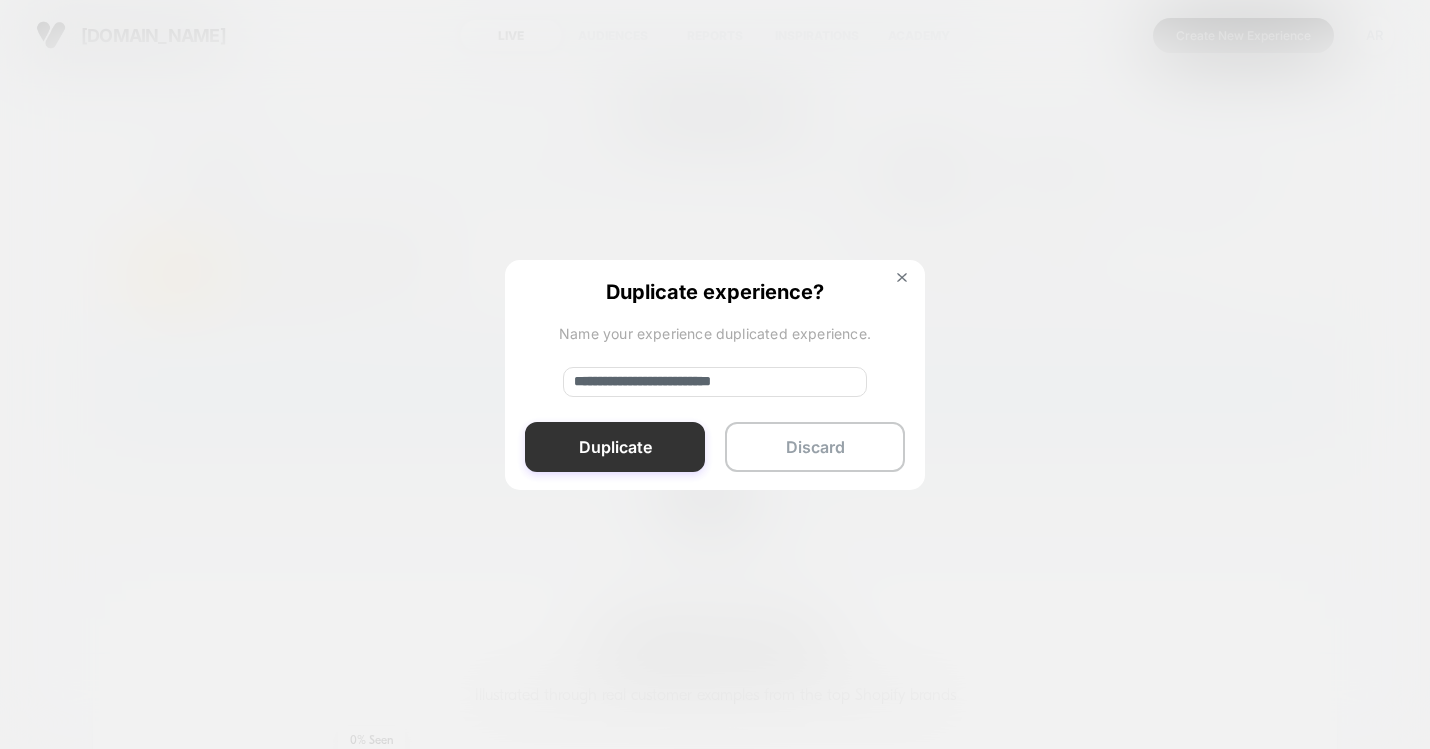 type on "**********" 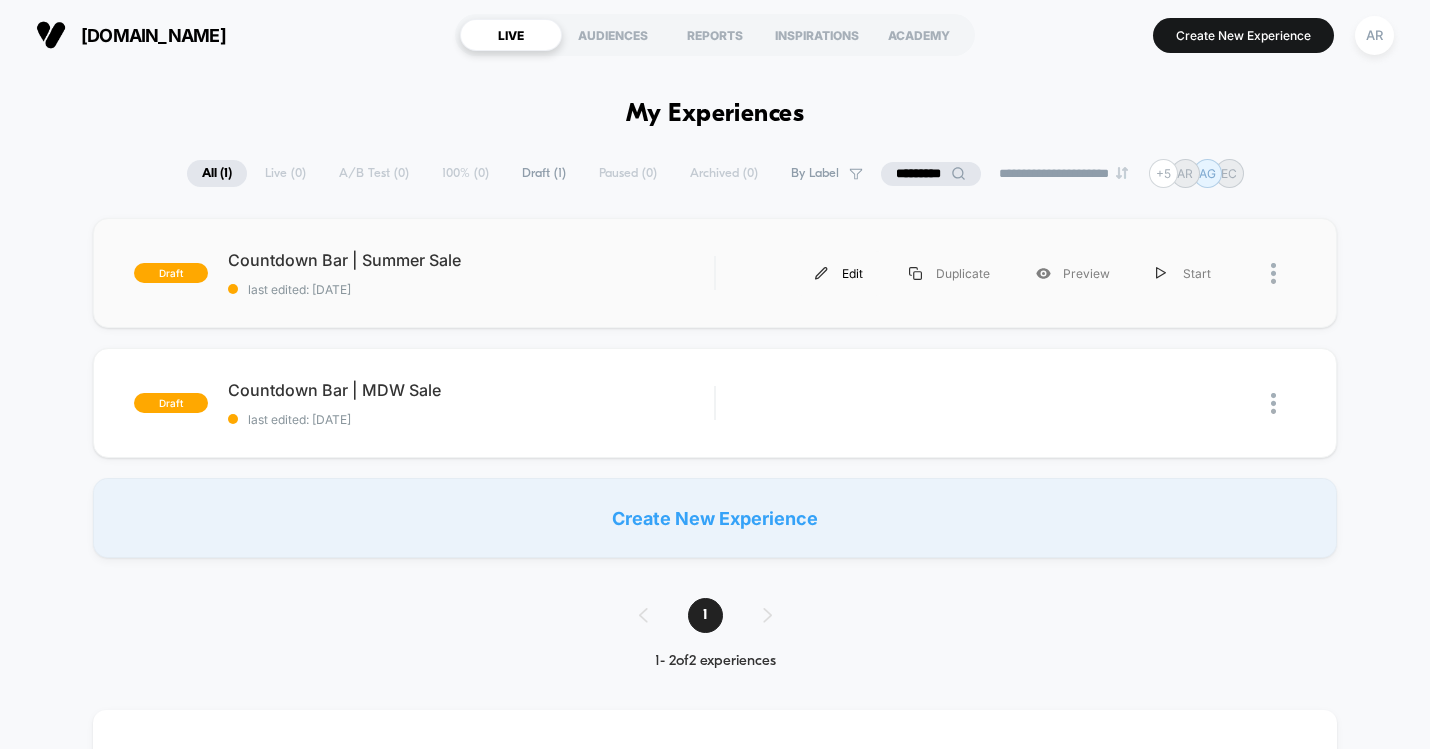 click on "Edit" at bounding box center [839, 273] 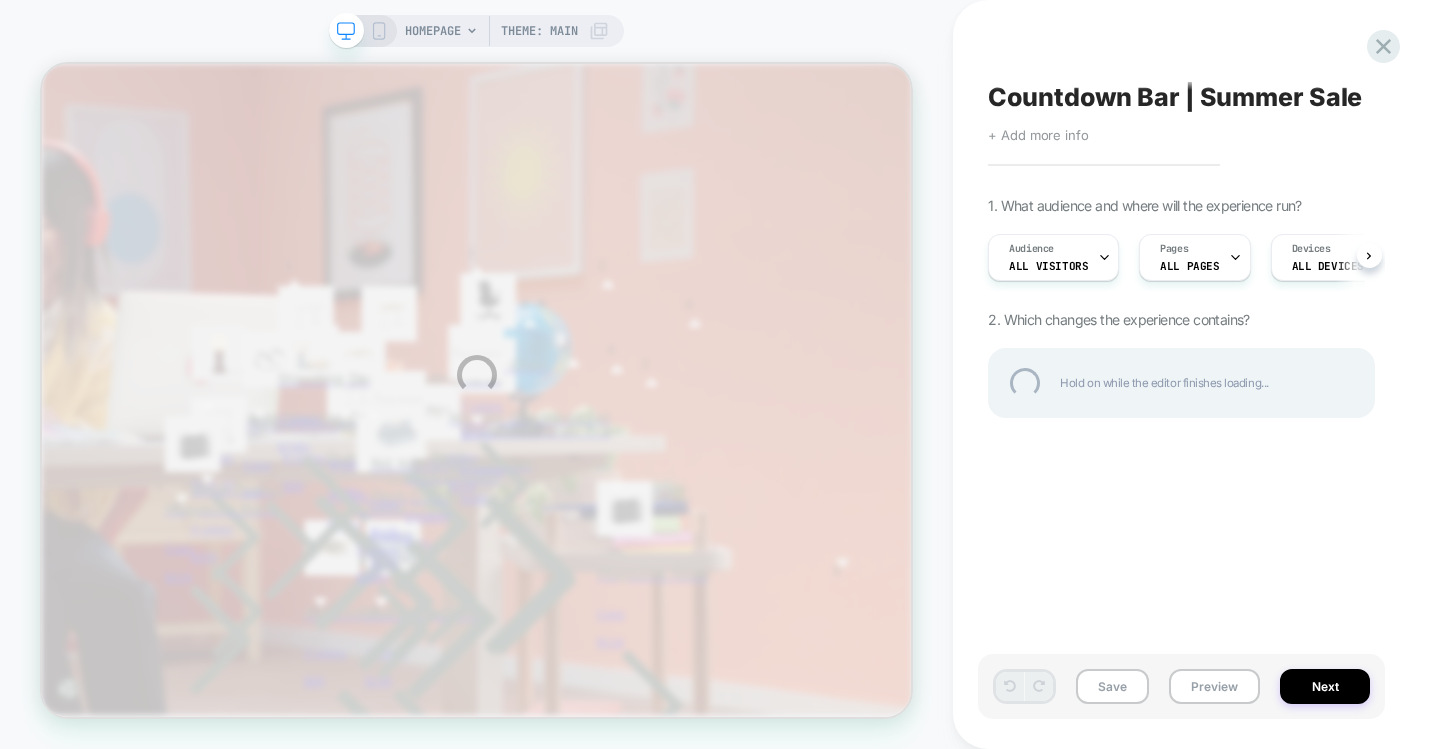 scroll, scrollTop: 0, scrollLeft: 0, axis: both 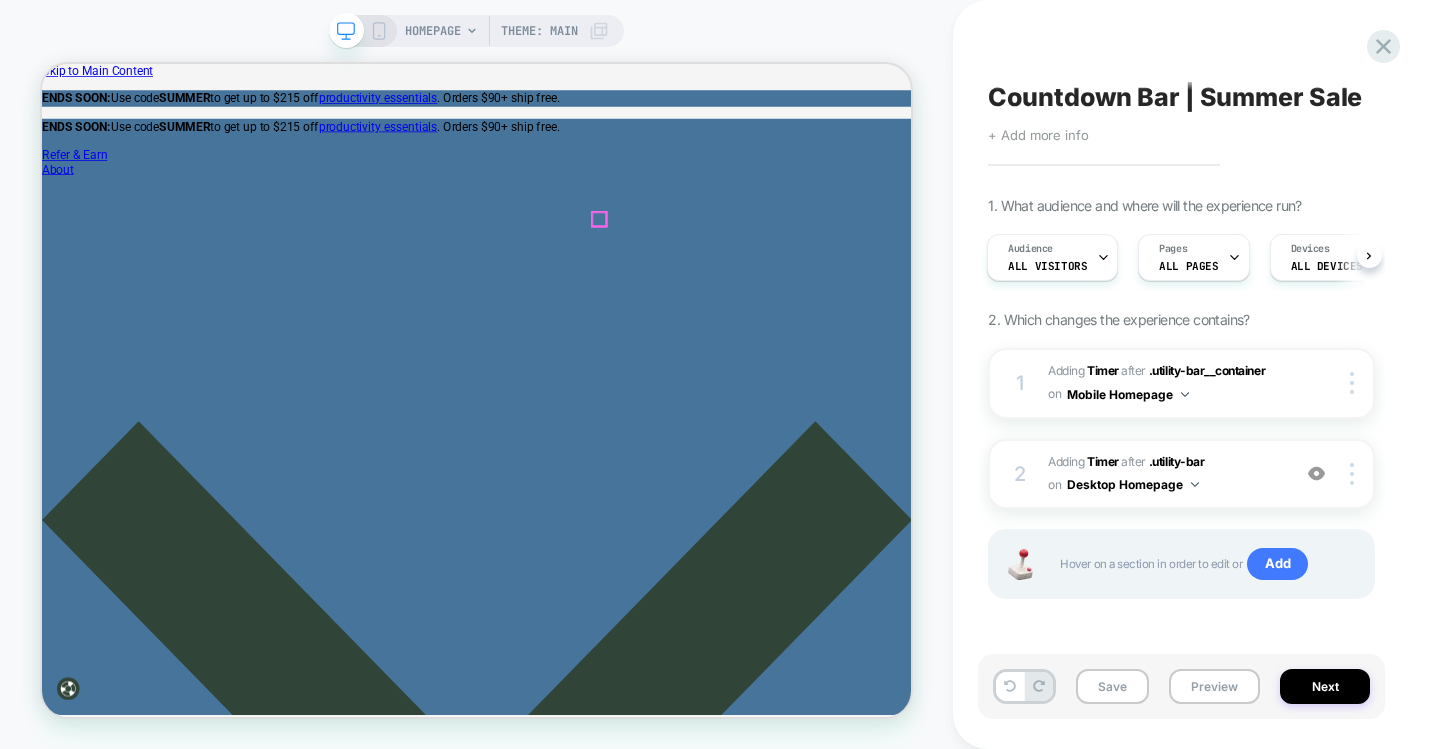 click 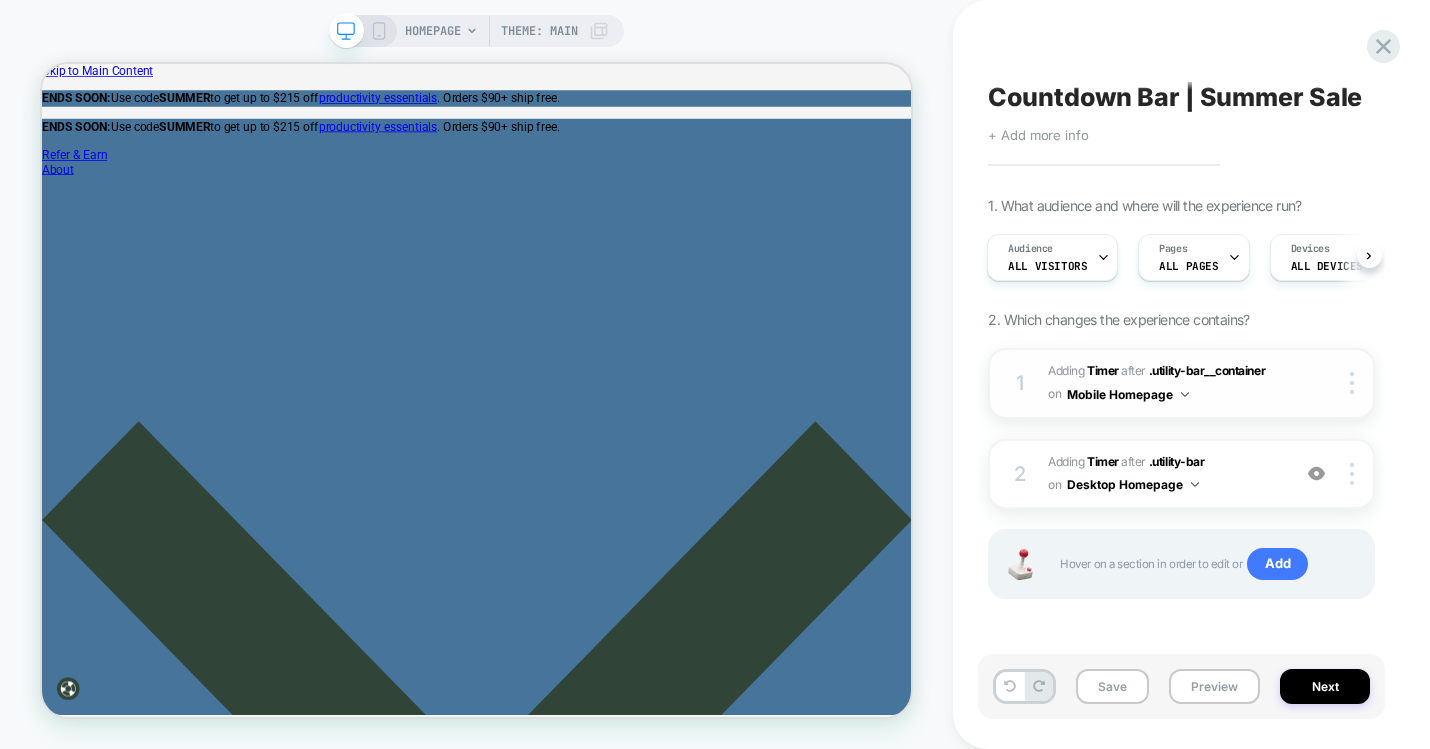 click on "#_loomi_addon_1717087895948_dup1751895913 Adding   Timer   AFTER .utility-bar__container .utility-bar__container   on Mobile Homepage" at bounding box center (1164, 383) 